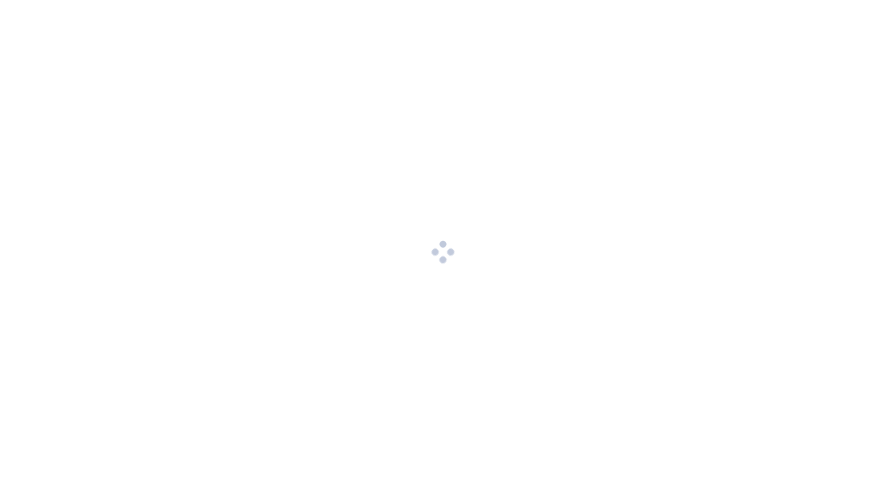 scroll, scrollTop: 0, scrollLeft: 0, axis: both 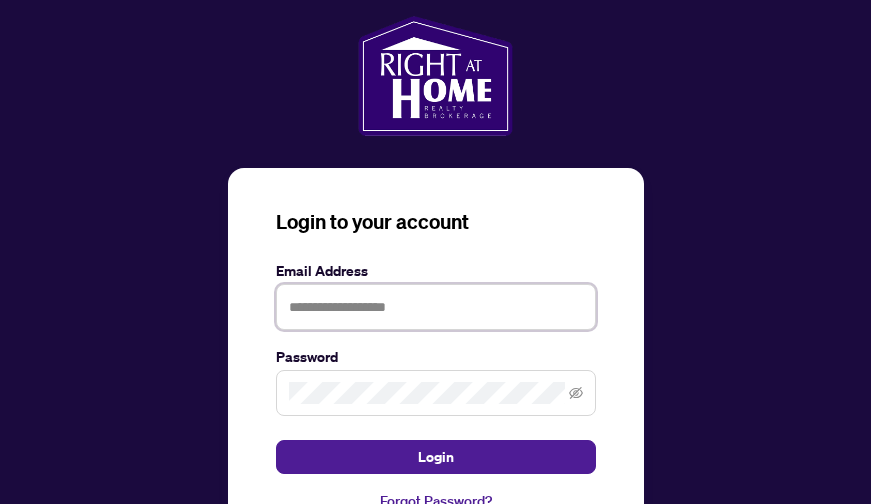 type on "**********" 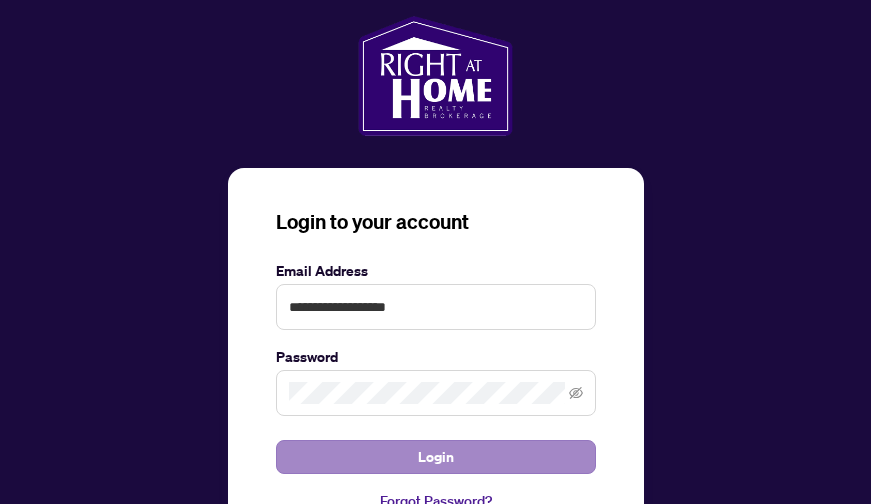 click on "Login" at bounding box center [436, 457] 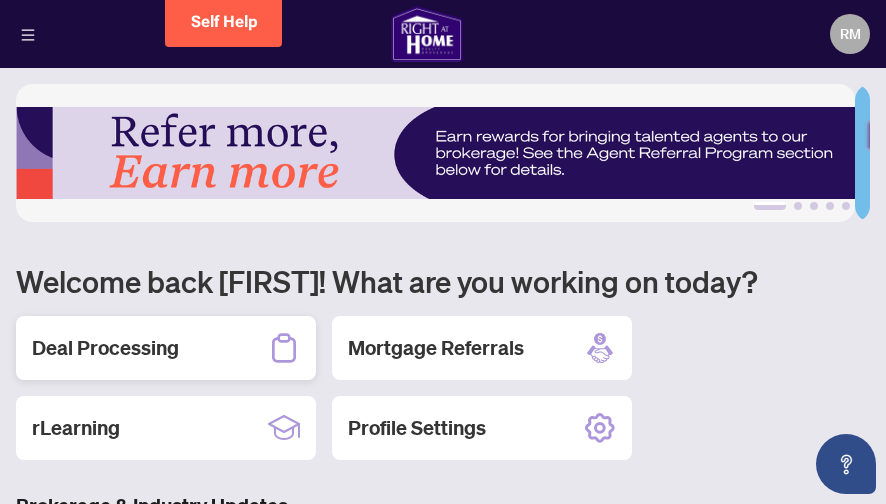 click on "Deal Processing" at bounding box center (105, 348) 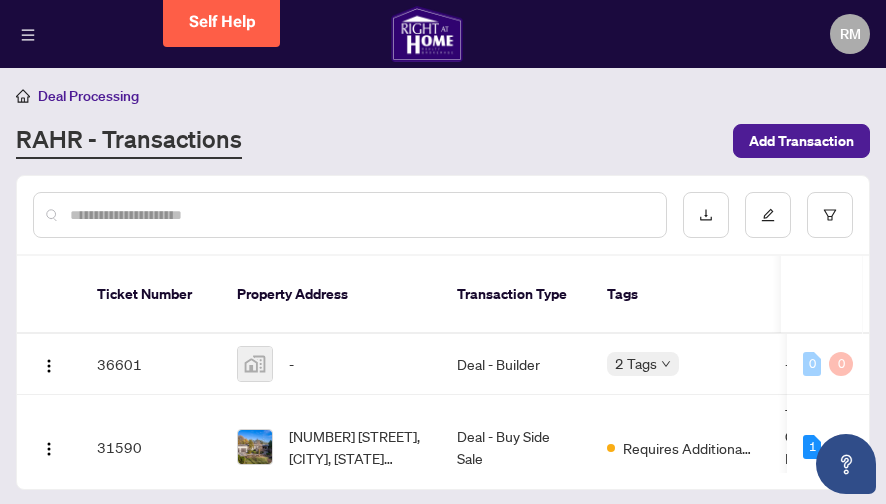scroll, scrollTop: 4, scrollLeft: 0, axis: vertical 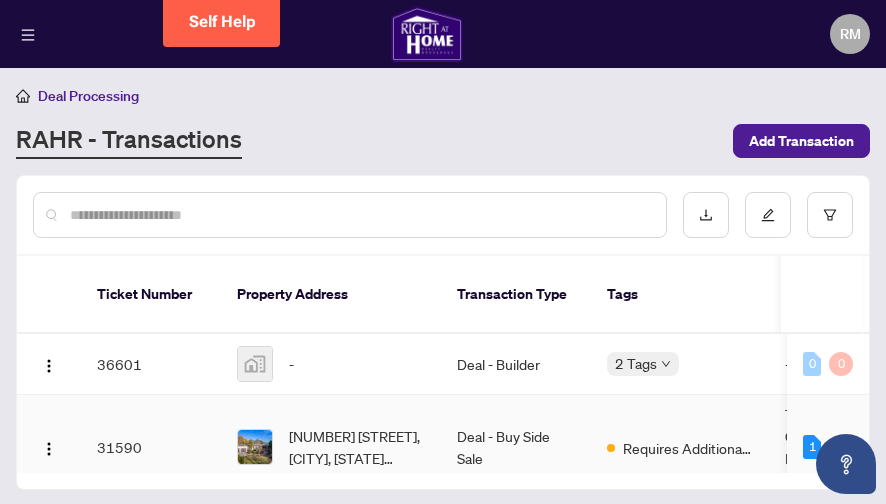 click at bounding box center (255, 447) 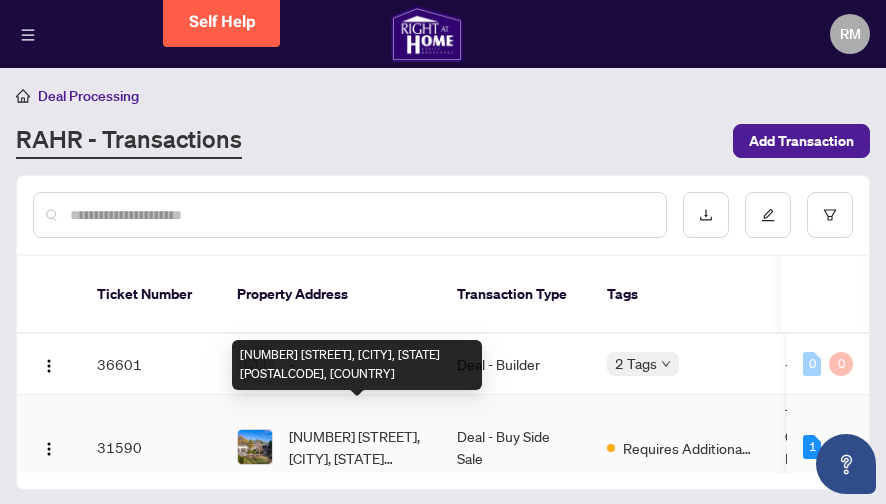 click on "[NUMBER] [STREET], [CITY], [STATE] [POSTAL CODE], Canada" at bounding box center (357, 447) 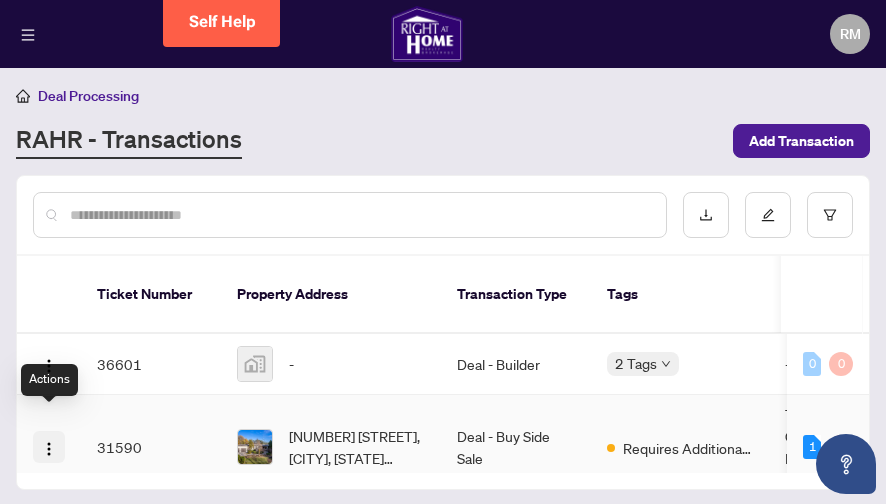 click at bounding box center (49, 449) 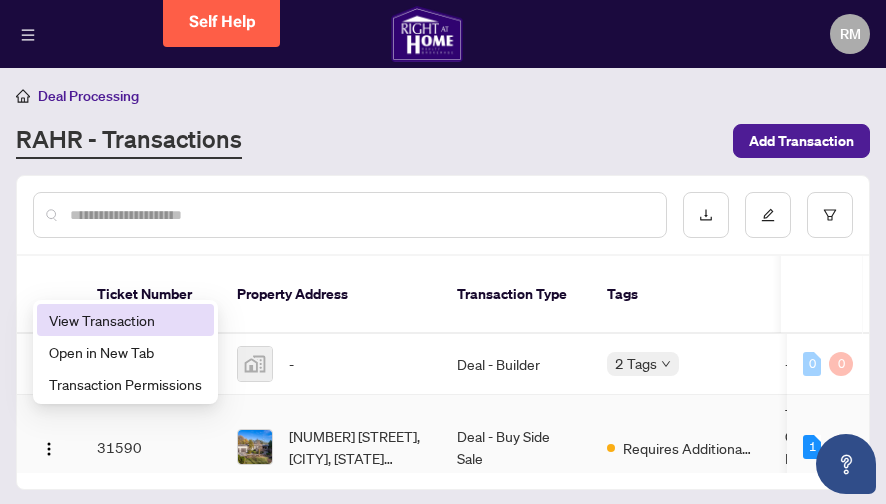 click on "View Transaction" at bounding box center [125, 320] 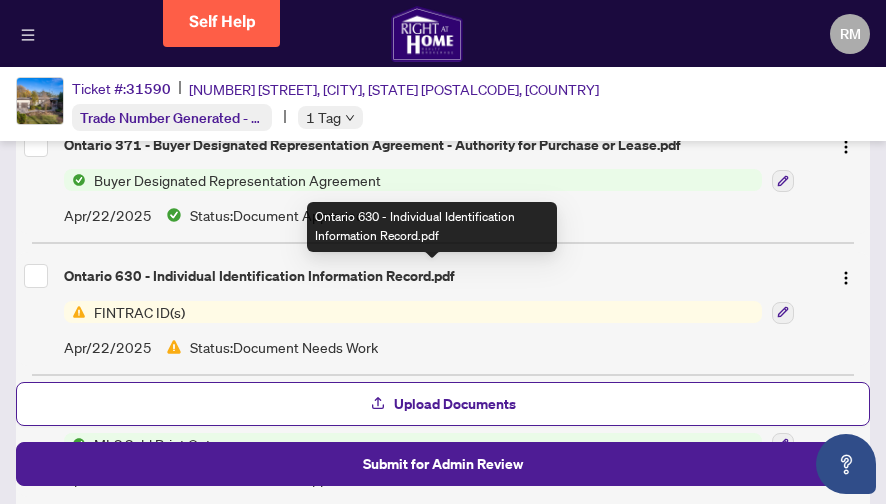 scroll, scrollTop: 691, scrollLeft: 0, axis: vertical 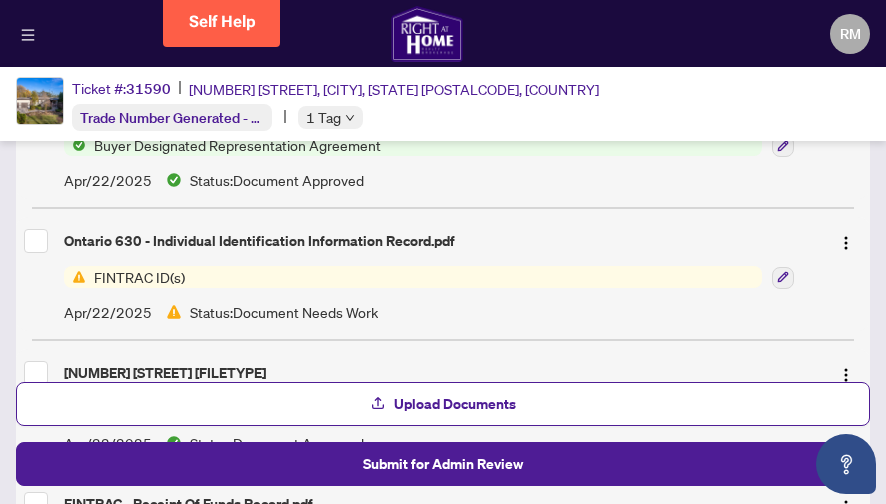 click on "FINTRAC ID(s)" at bounding box center (139, 277) 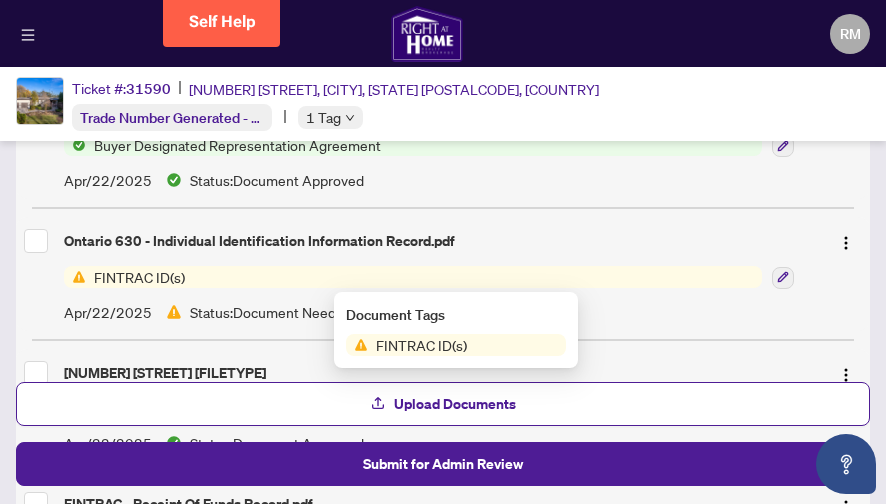 click on "FINTRAC ID(s)" at bounding box center (421, 345) 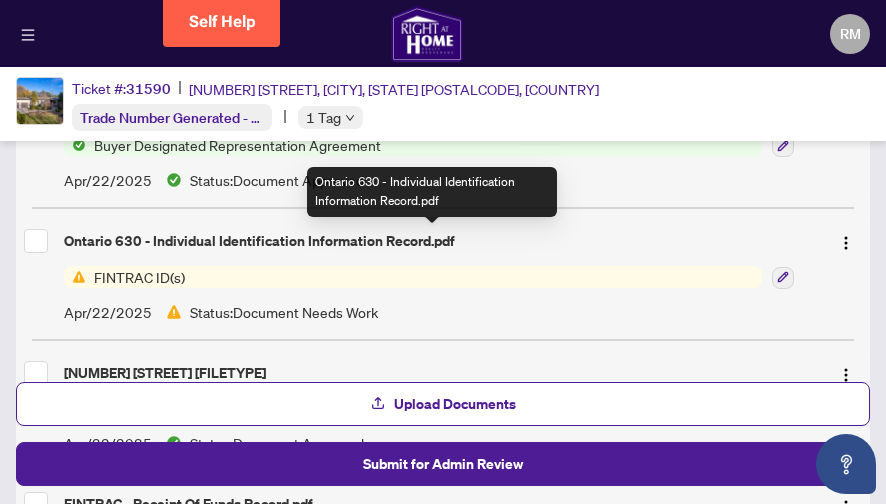 click on "Ontario 630 - Individual Identification Information Record.pdf" at bounding box center [439, 241] 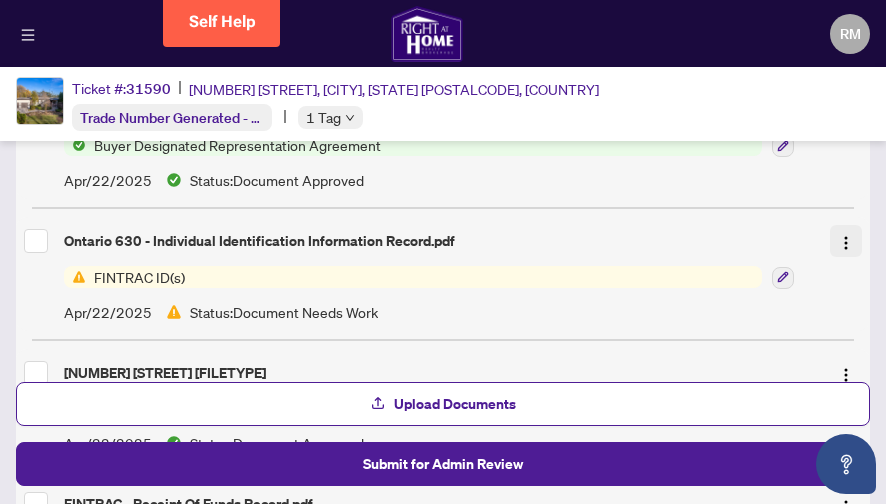 click at bounding box center [846, 243] 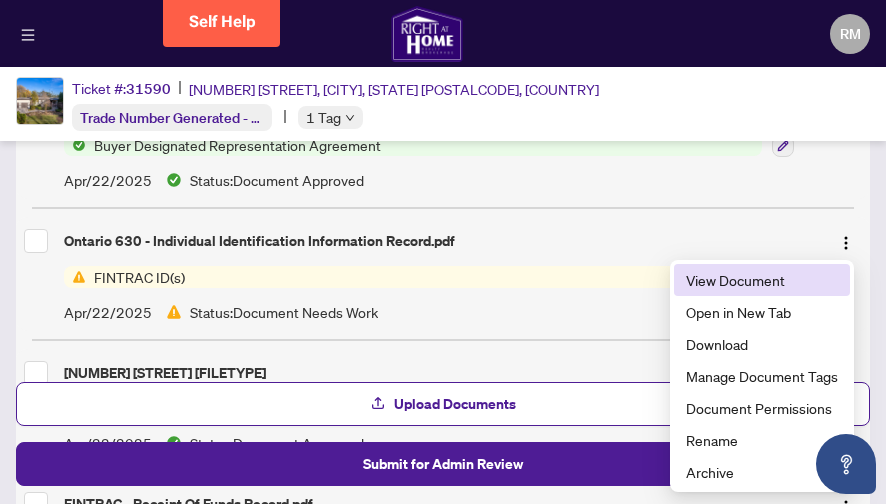 click on "View Document" at bounding box center [762, 280] 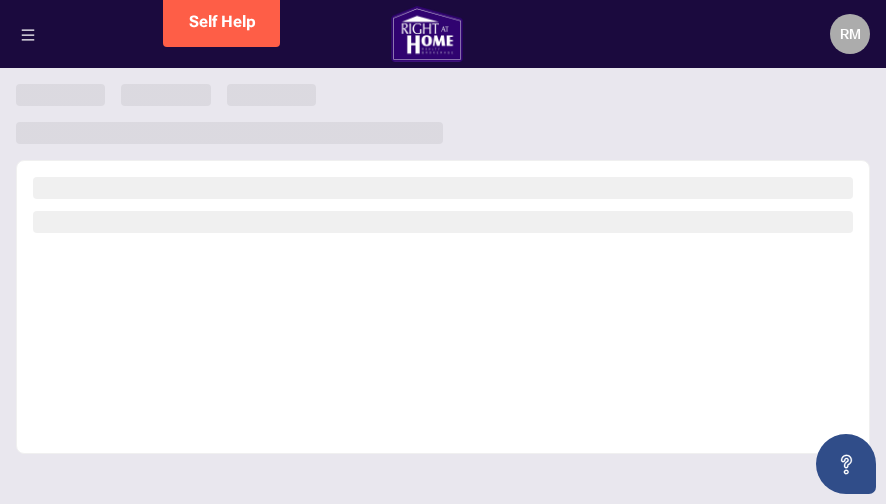 scroll, scrollTop: 0, scrollLeft: 0, axis: both 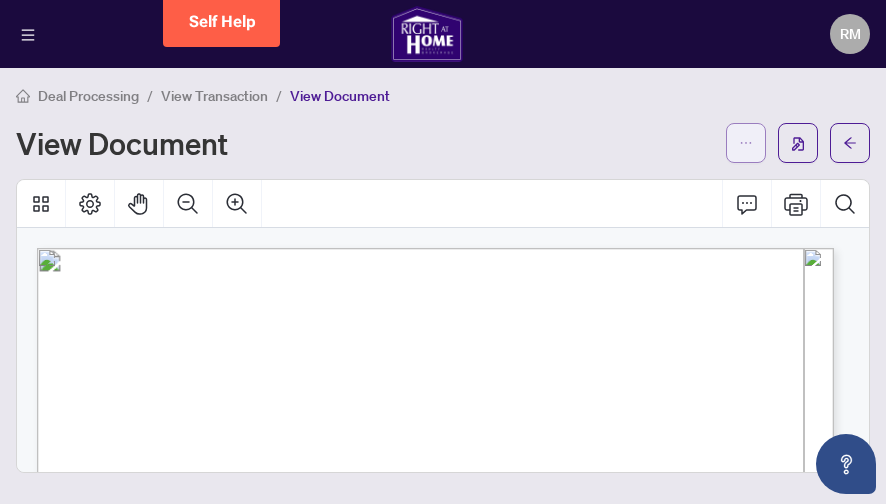 click 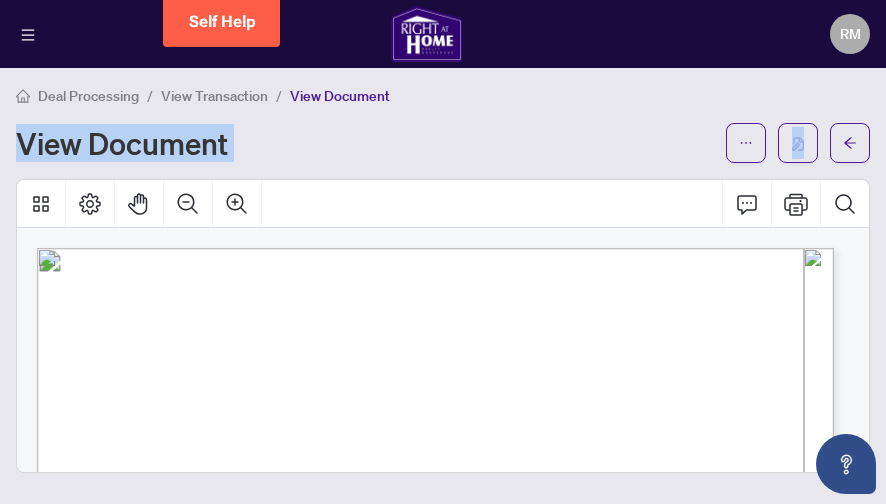 click on "Deal Processing / View Transaction / View Document View Document" at bounding box center (443, 123) 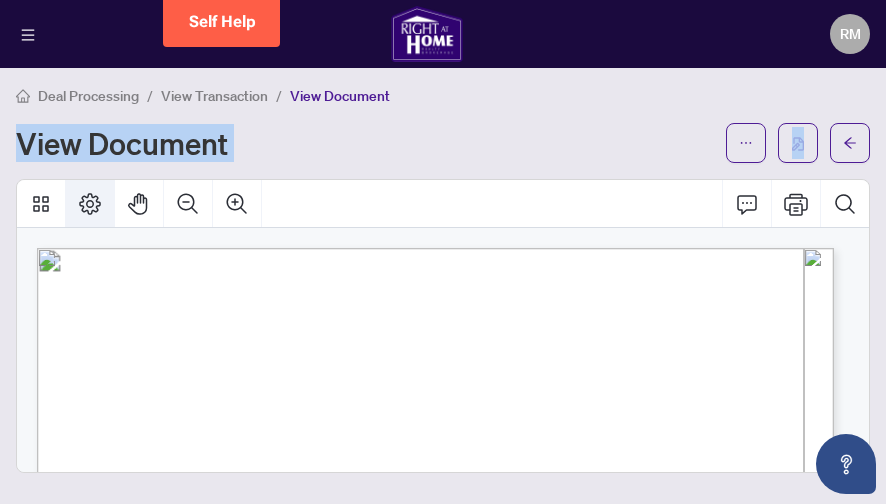 click 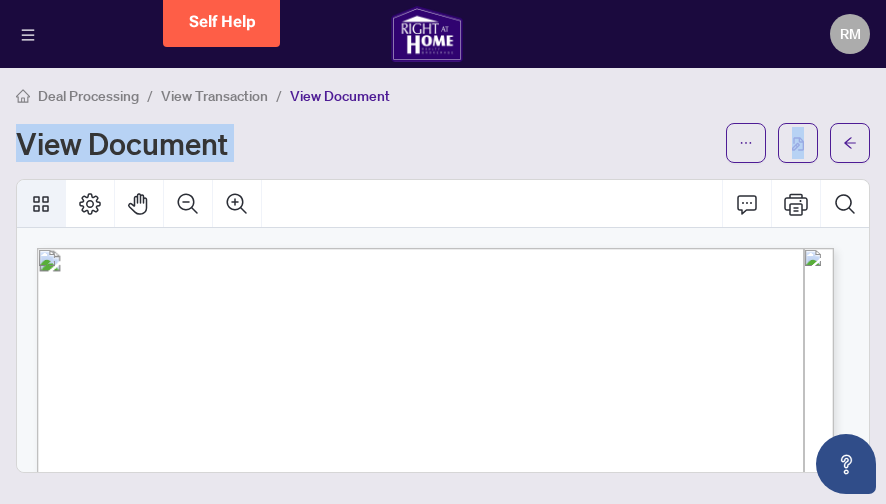 click 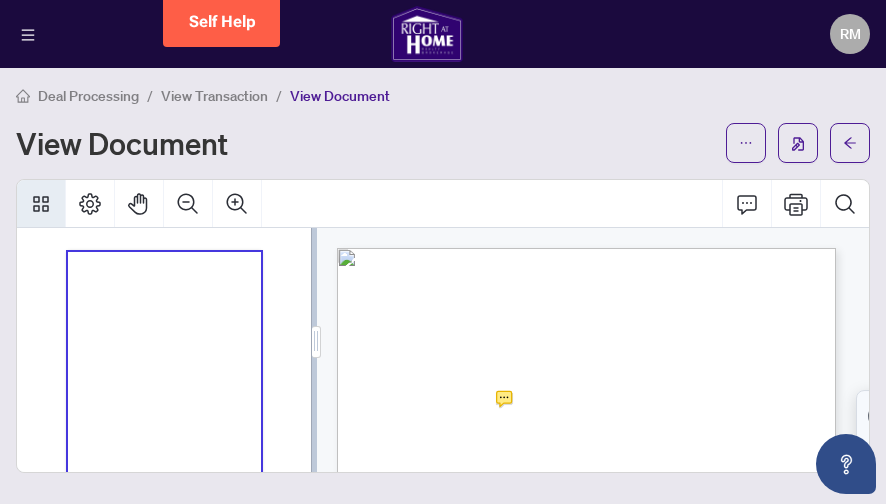 click 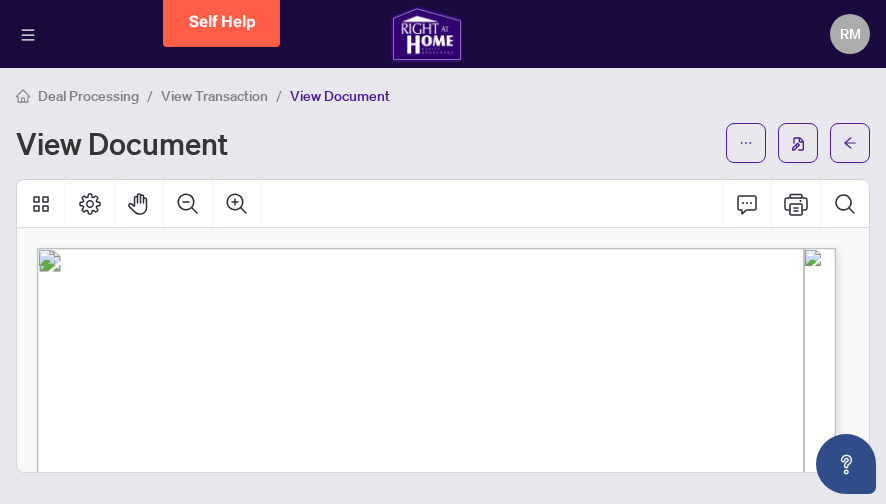 click 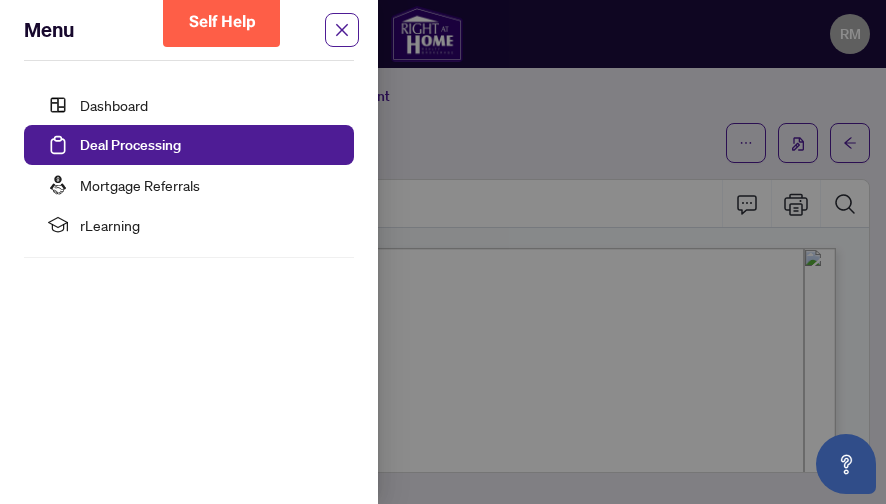 click at bounding box center (443, 252) 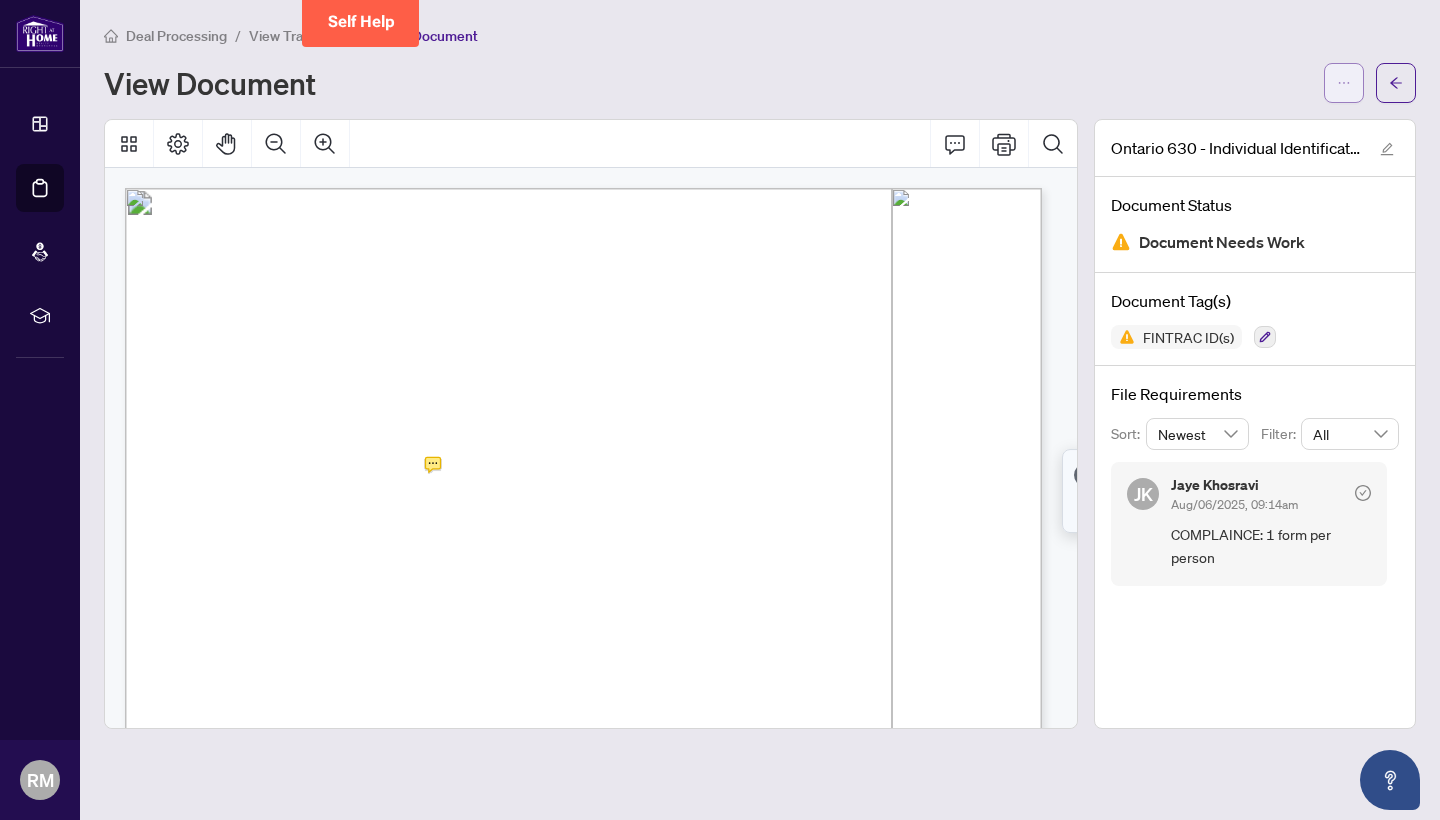 click at bounding box center (1344, 83) 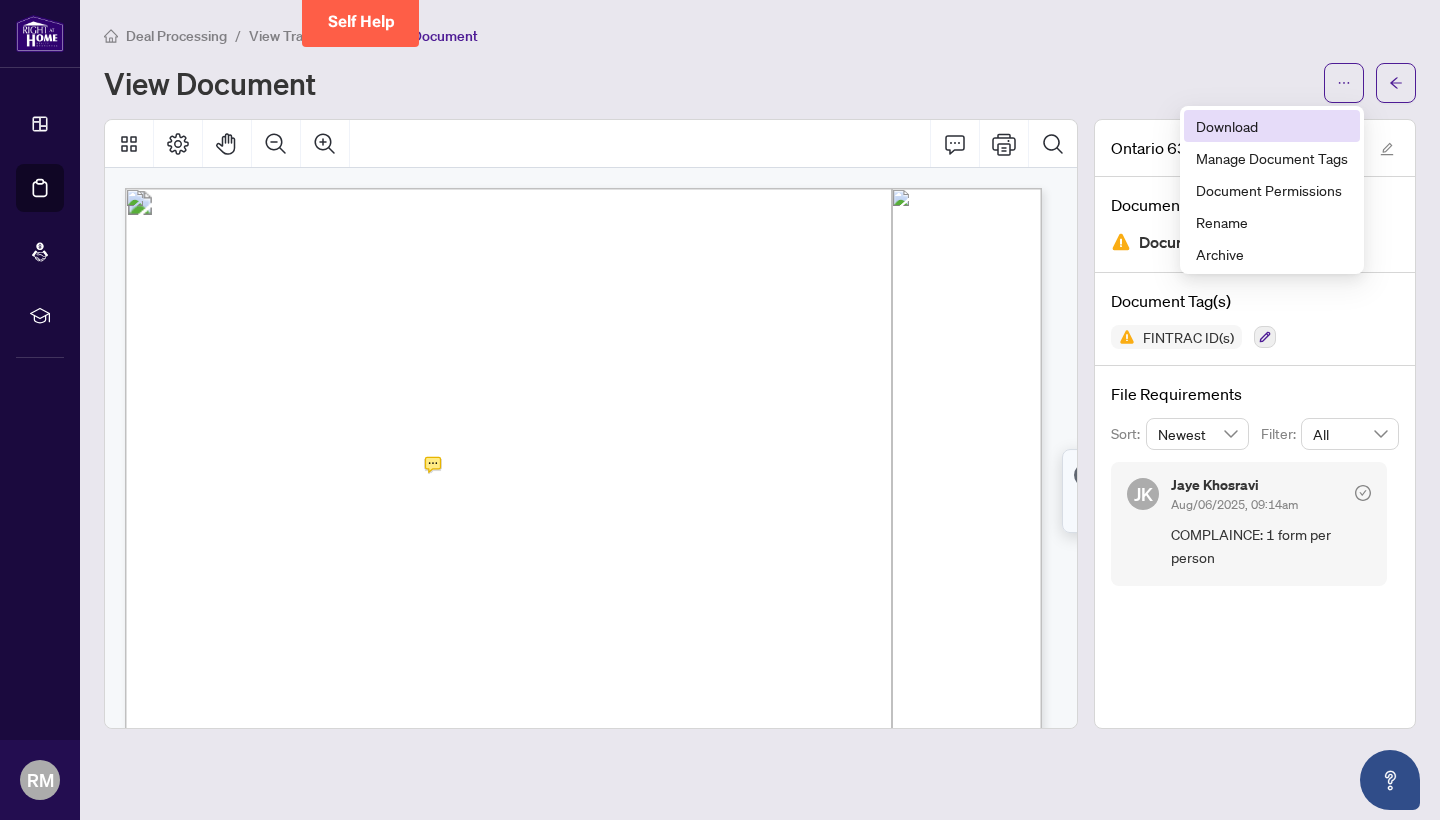 click on "Download" at bounding box center (1272, 126) 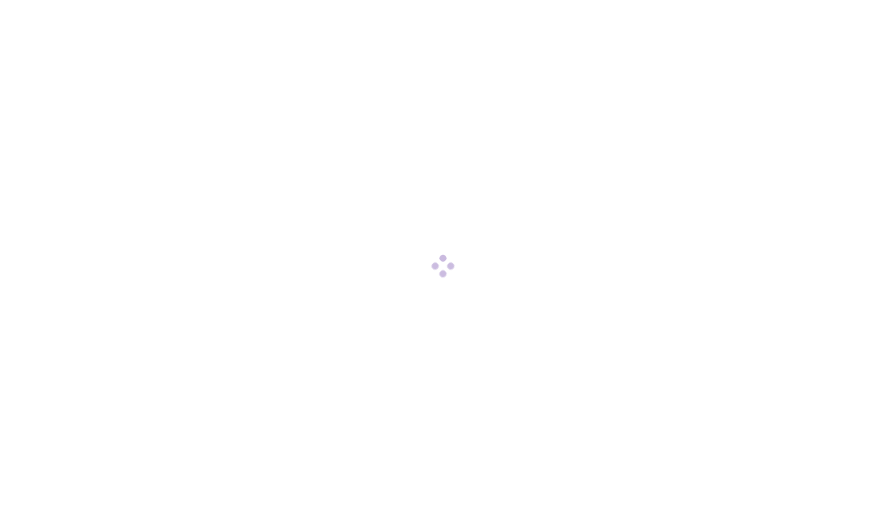 scroll, scrollTop: 0, scrollLeft: 0, axis: both 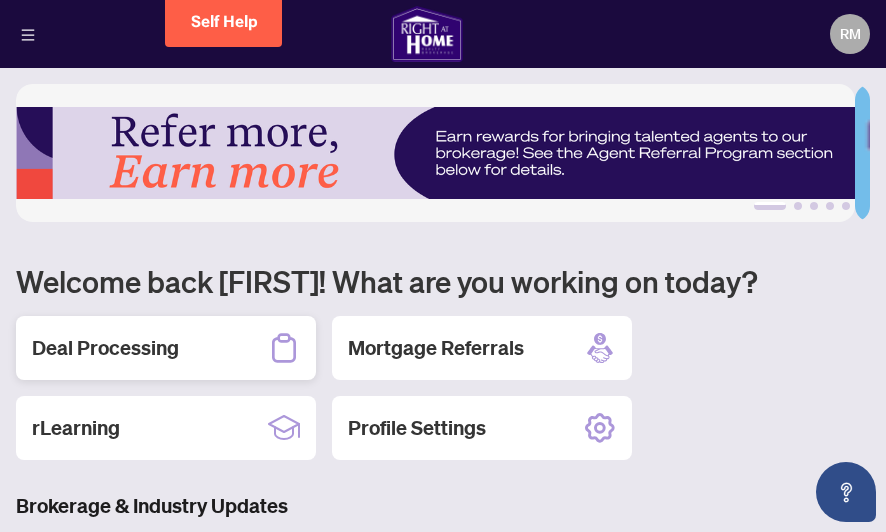 click on "Deal Processing" at bounding box center (105, 348) 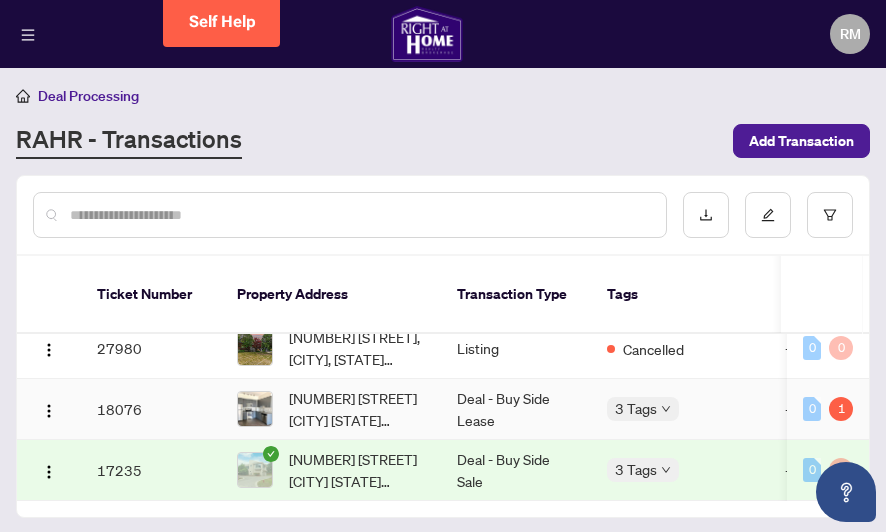 scroll, scrollTop: 54, scrollLeft: 0, axis: vertical 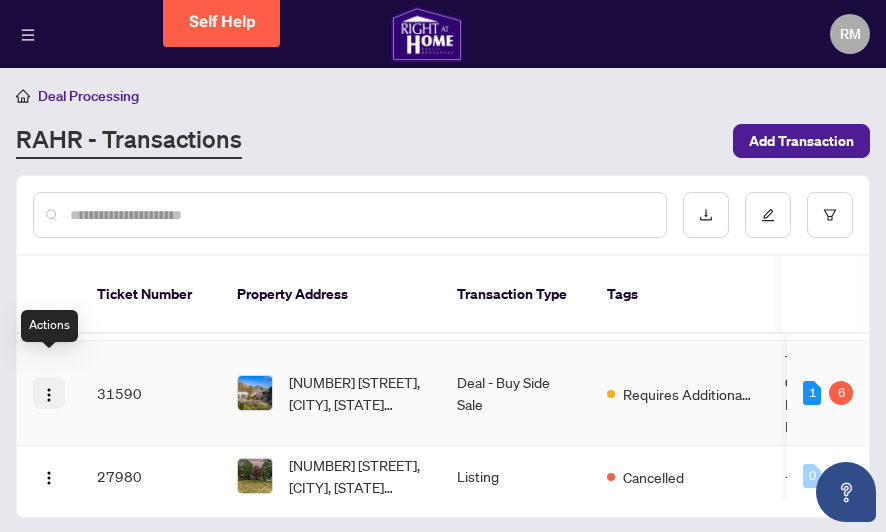 click at bounding box center (49, 395) 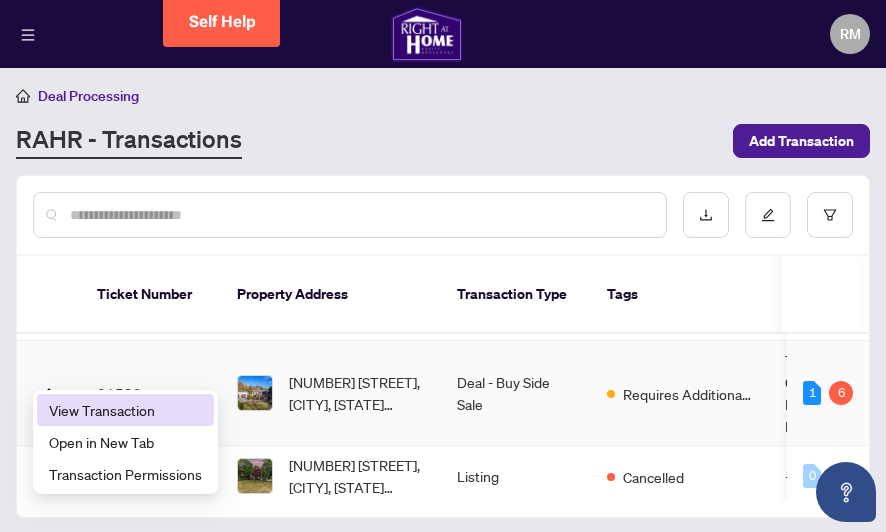click on "View Transaction" at bounding box center [125, 410] 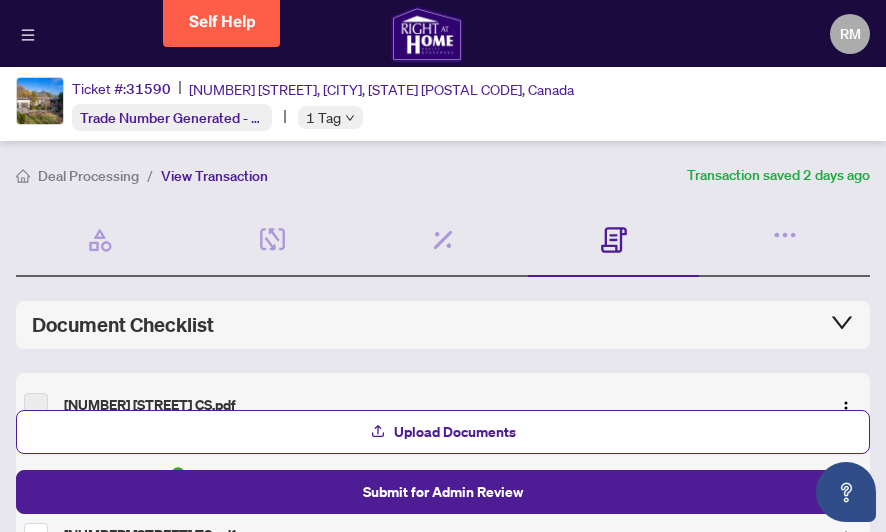 scroll, scrollTop: 35, scrollLeft: 0, axis: vertical 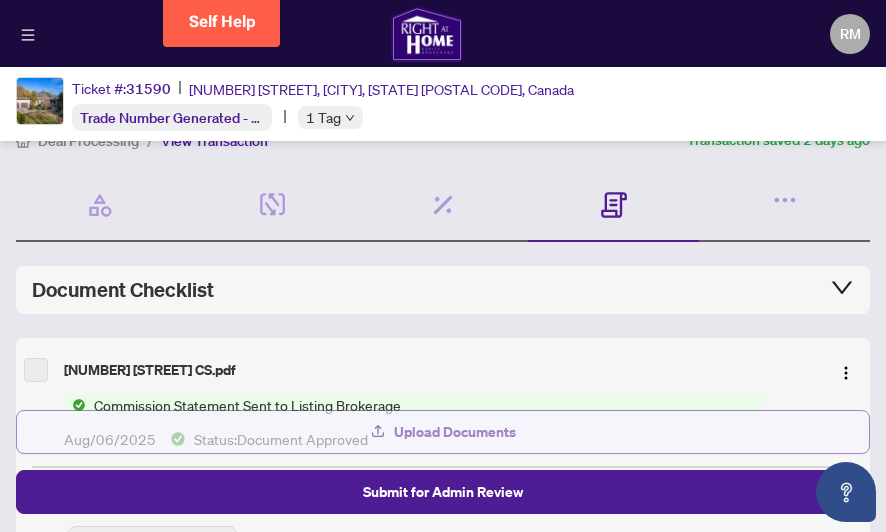click on "Upload Documents" at bounding box center (455, 432) 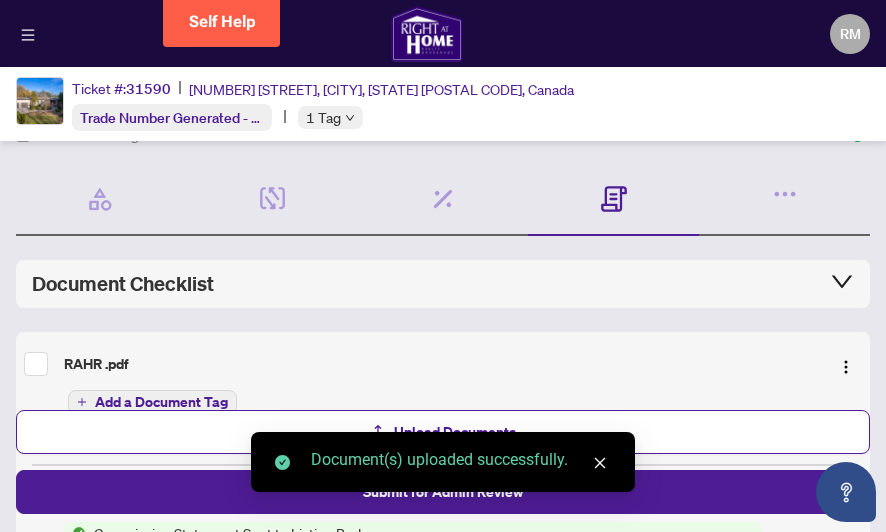 scroll, scrollTop: 0, scrollLeft: 0, axis: both 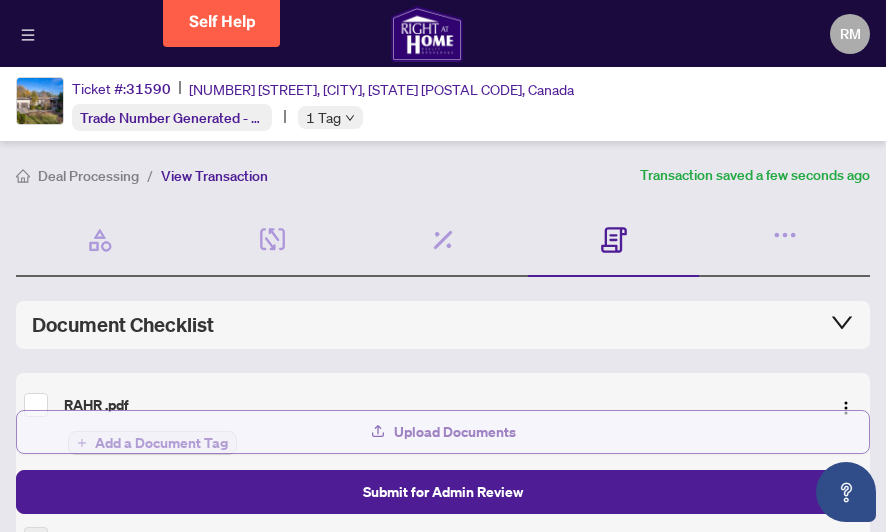 click on "Upload Documents" at bounding box center (443, 432) 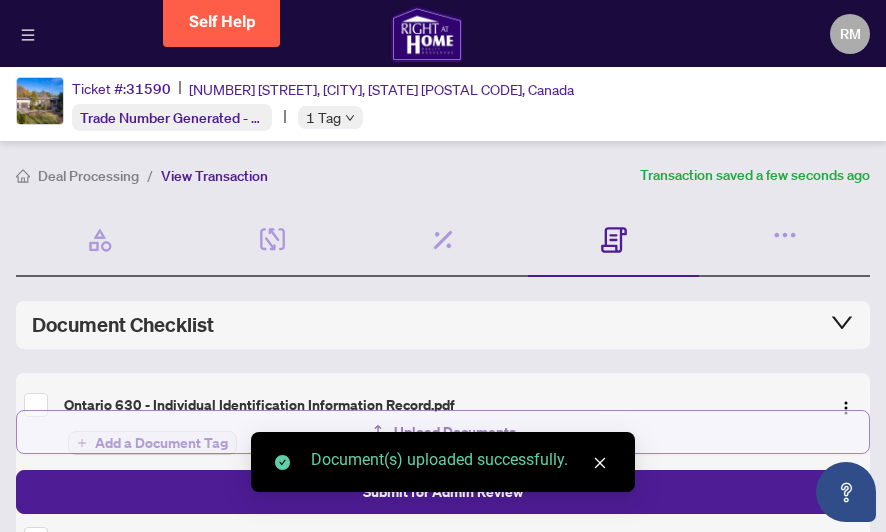 click on "Upload Documents" at bounding box center (455, 432) 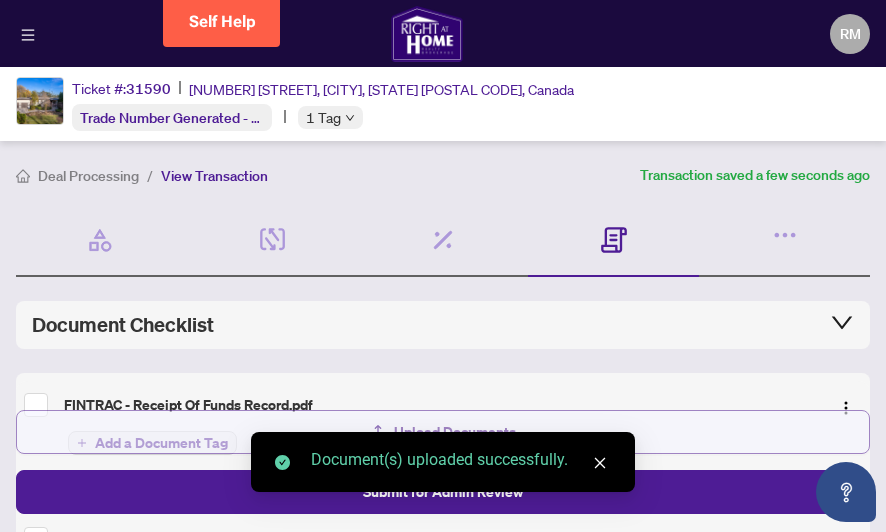 click on "Upload Documents" at bounding box center [443, 432] 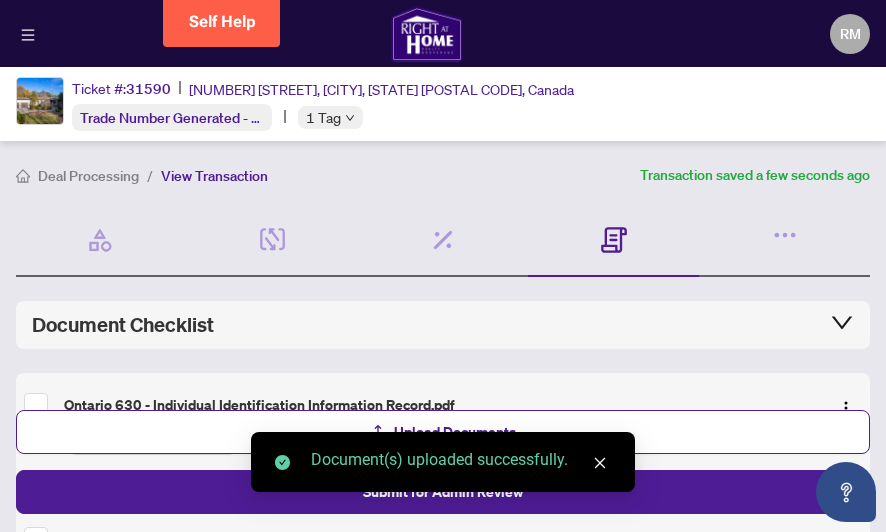 click on "Document(s) uploaded successfully." at bounding box center (443, 462) 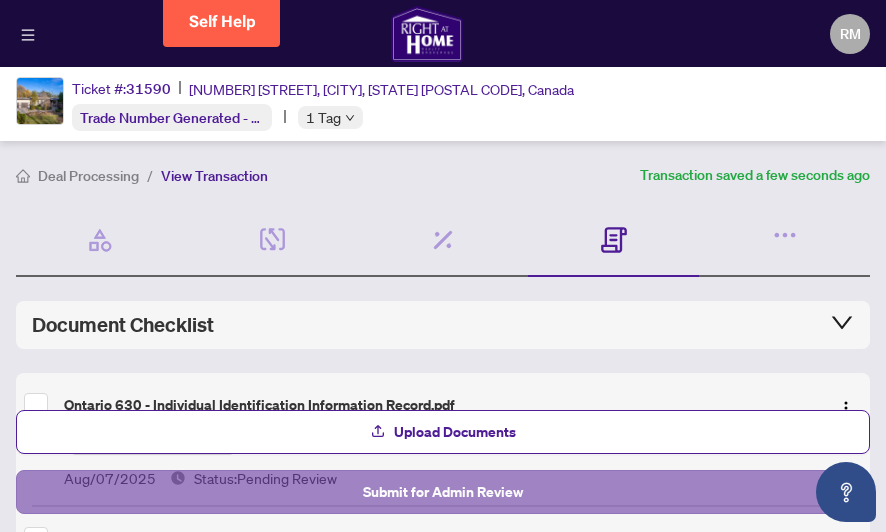 click on "Submit for Admin Review" at bounding box center (443, 492) 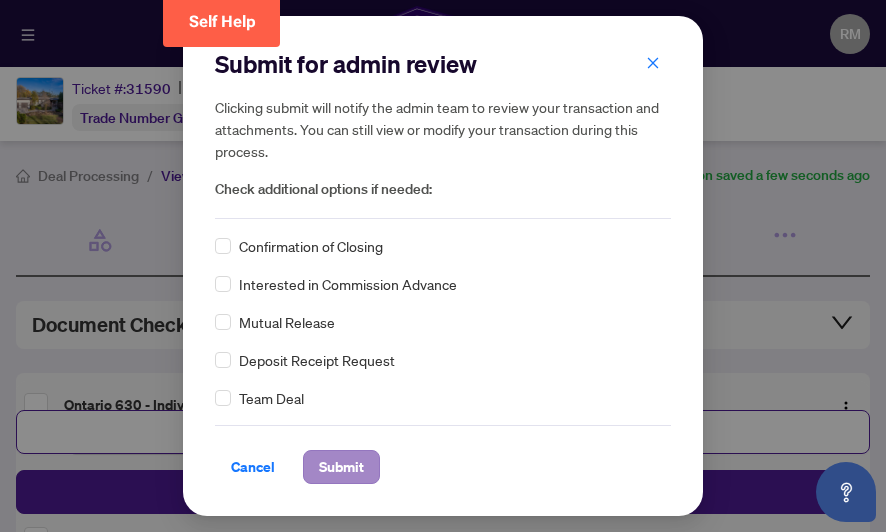 click on "Submit" at bounding box center (341, 467) 